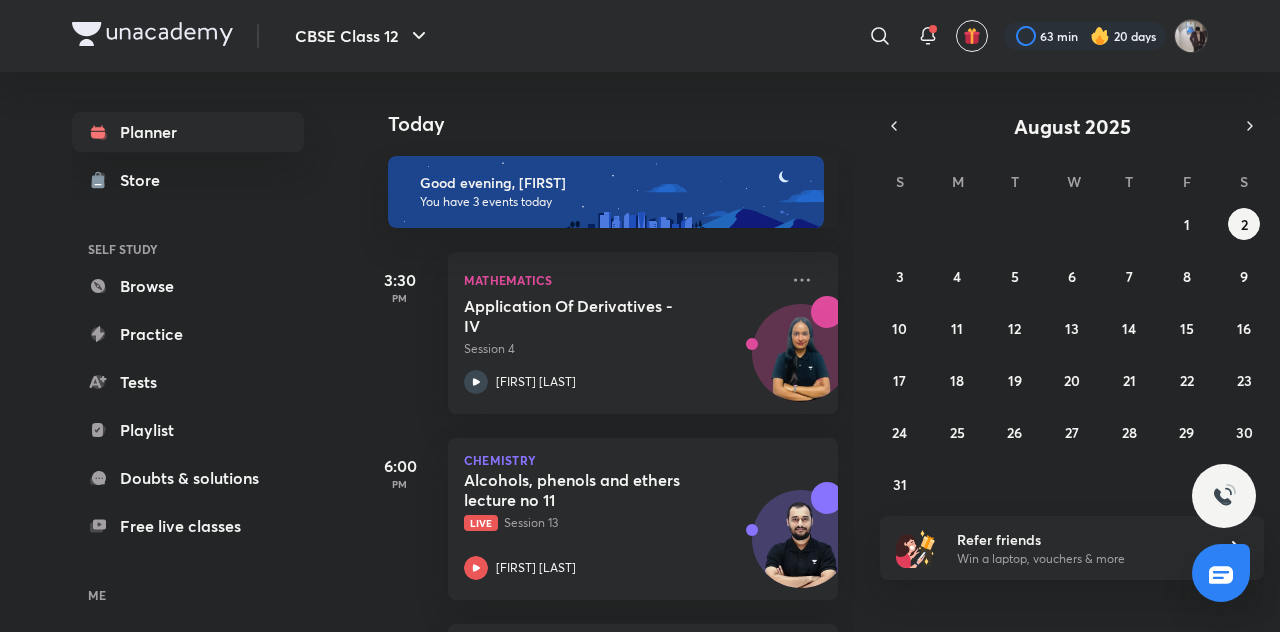 scroll, scrollTop: 0, scrollLeft: 0, axis: both 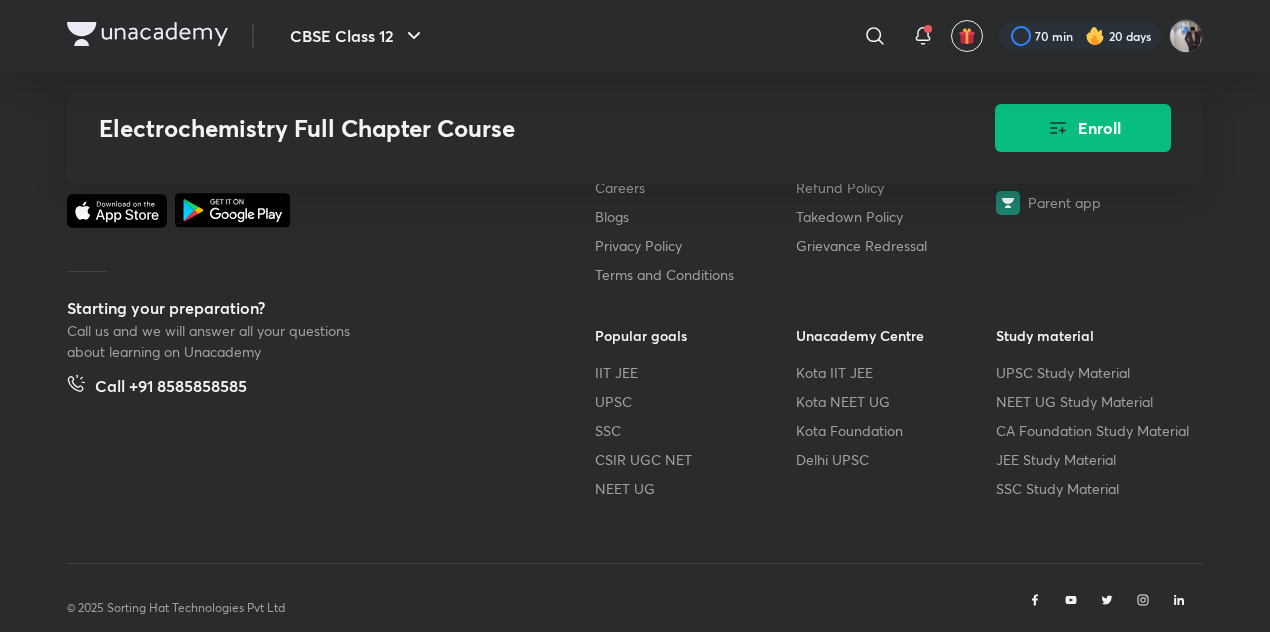click at bounding box center [147, 34] 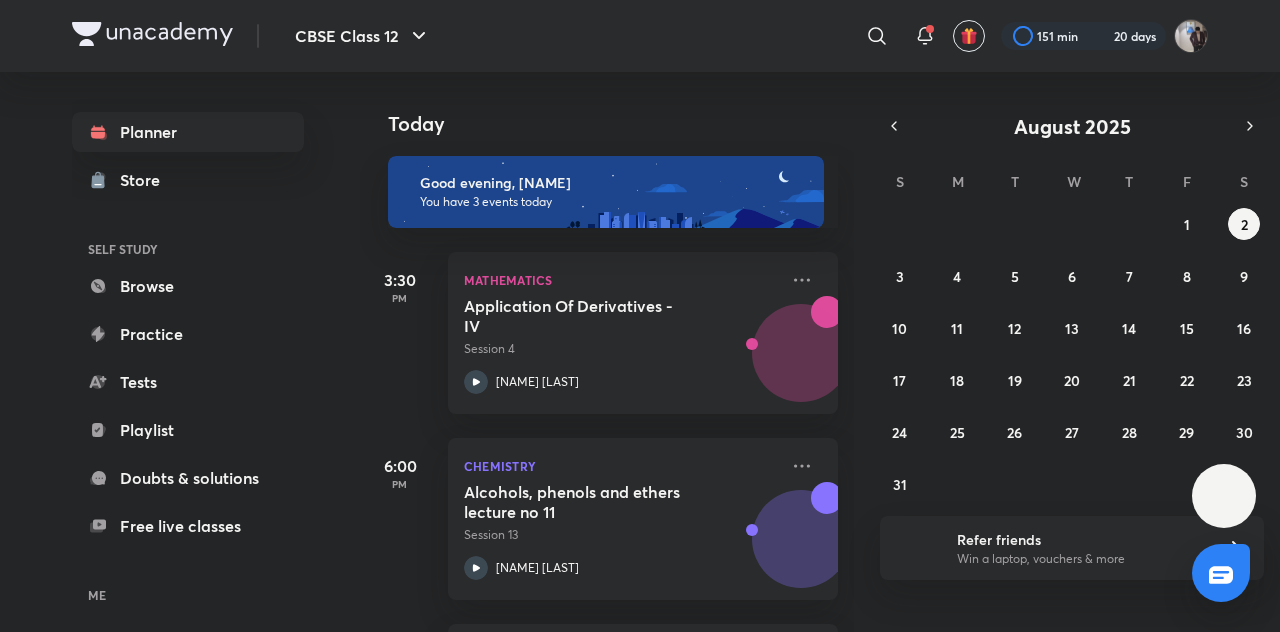 scroll, scrollTop: 0, scrollLeft: 0, axis: both 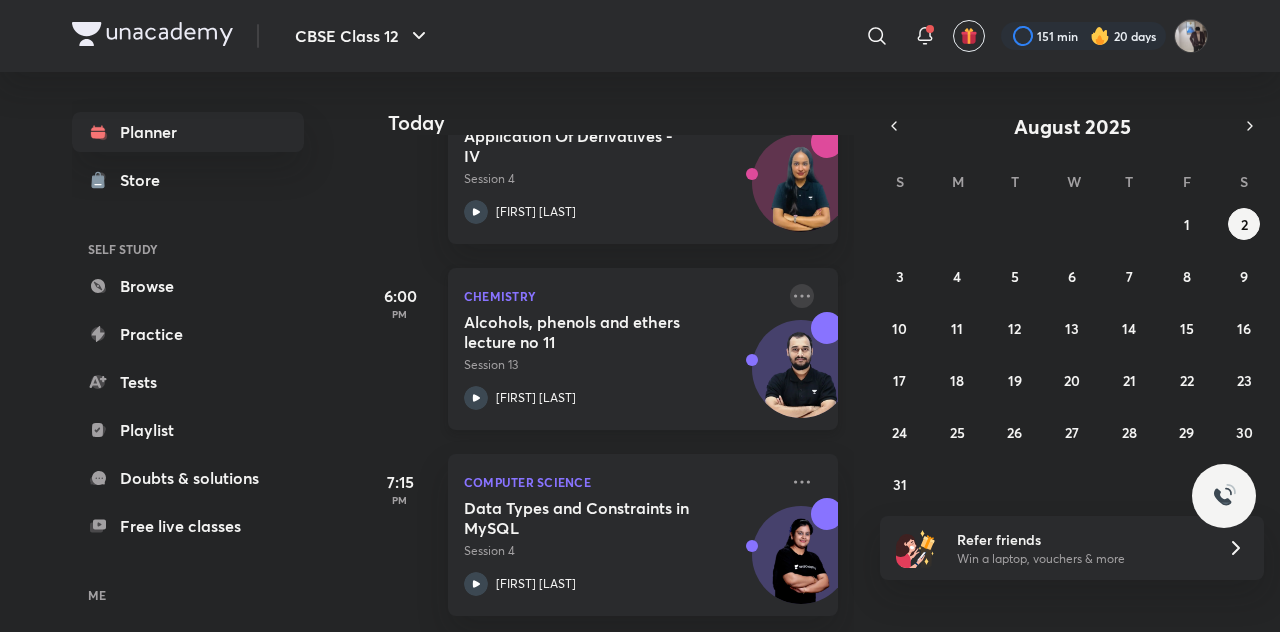 click 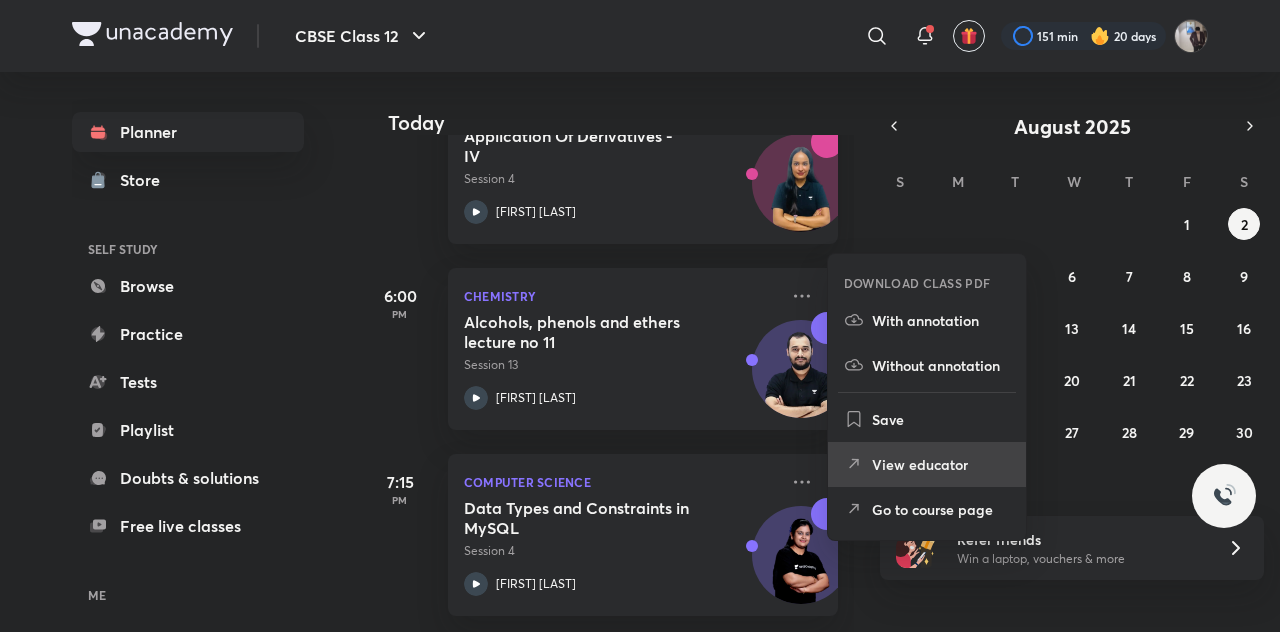 click on "View educator" at bounding box center (941, 464) 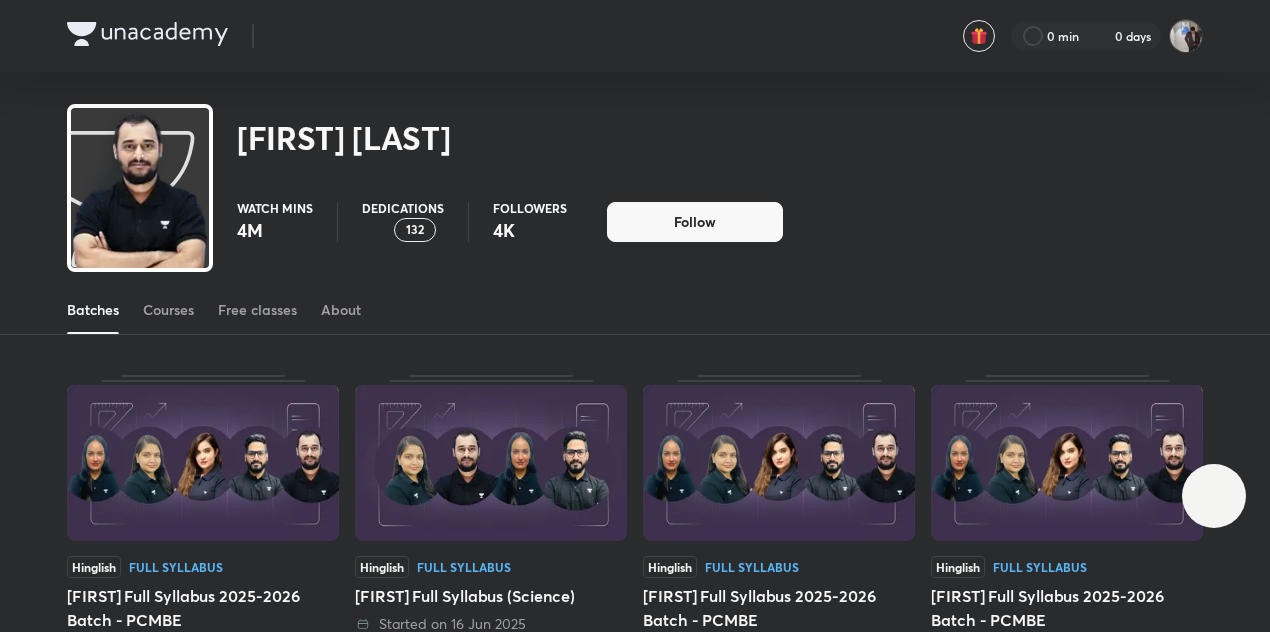 scroll, scrollTop: 0, scrollLeft: 0, axis: both 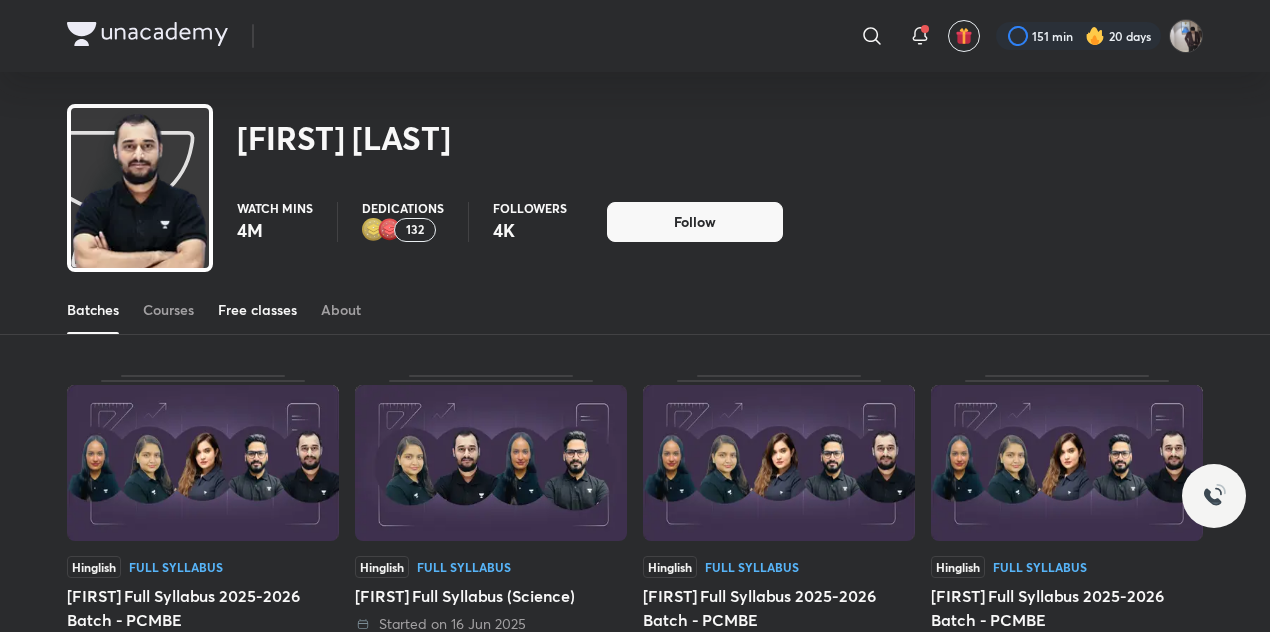 click on "Free classes" at bounding box center (257, 310) 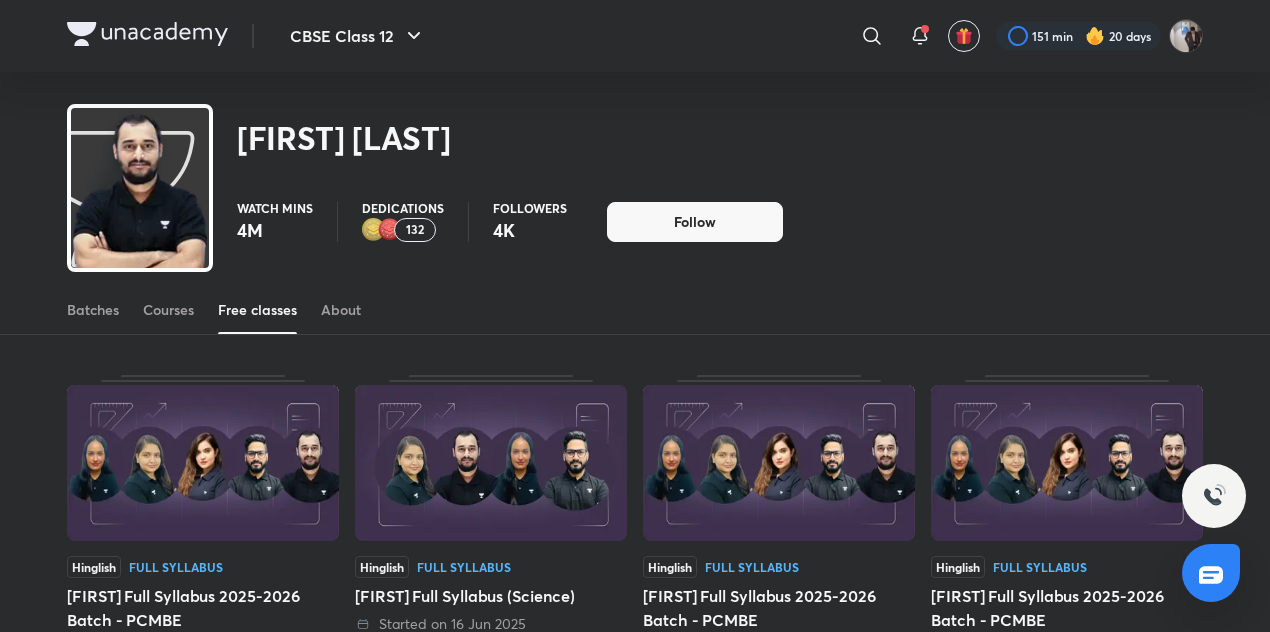 scroll, scrollTop: 0, scrollLeft: 0, axis: both 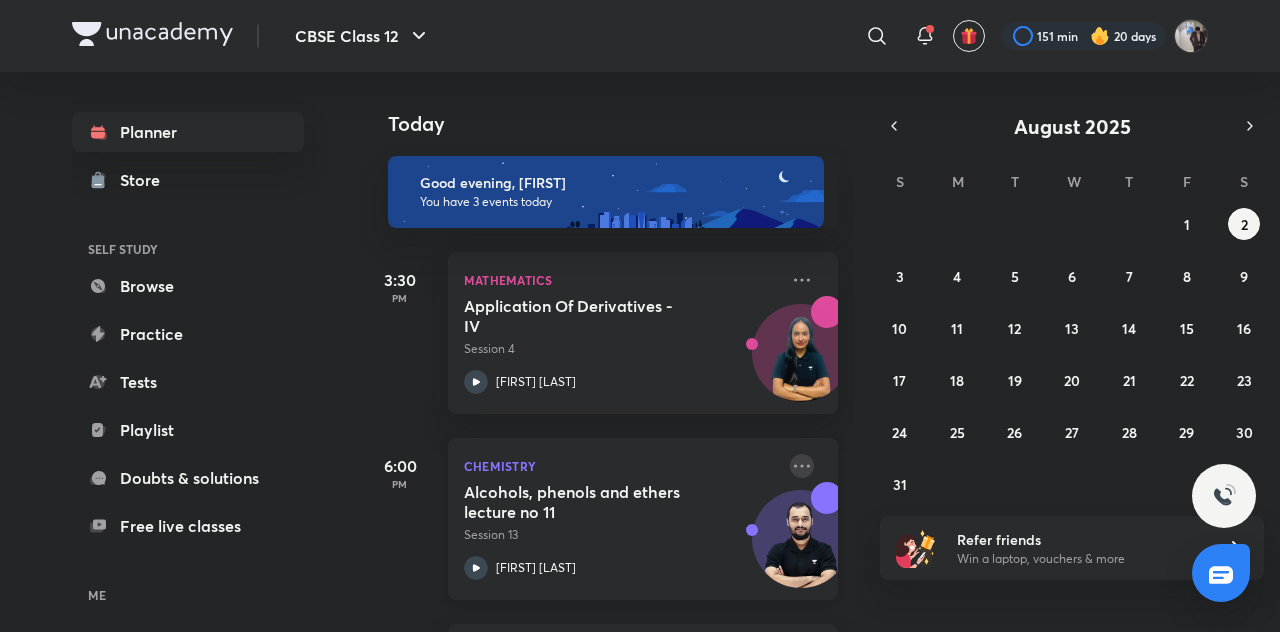 click 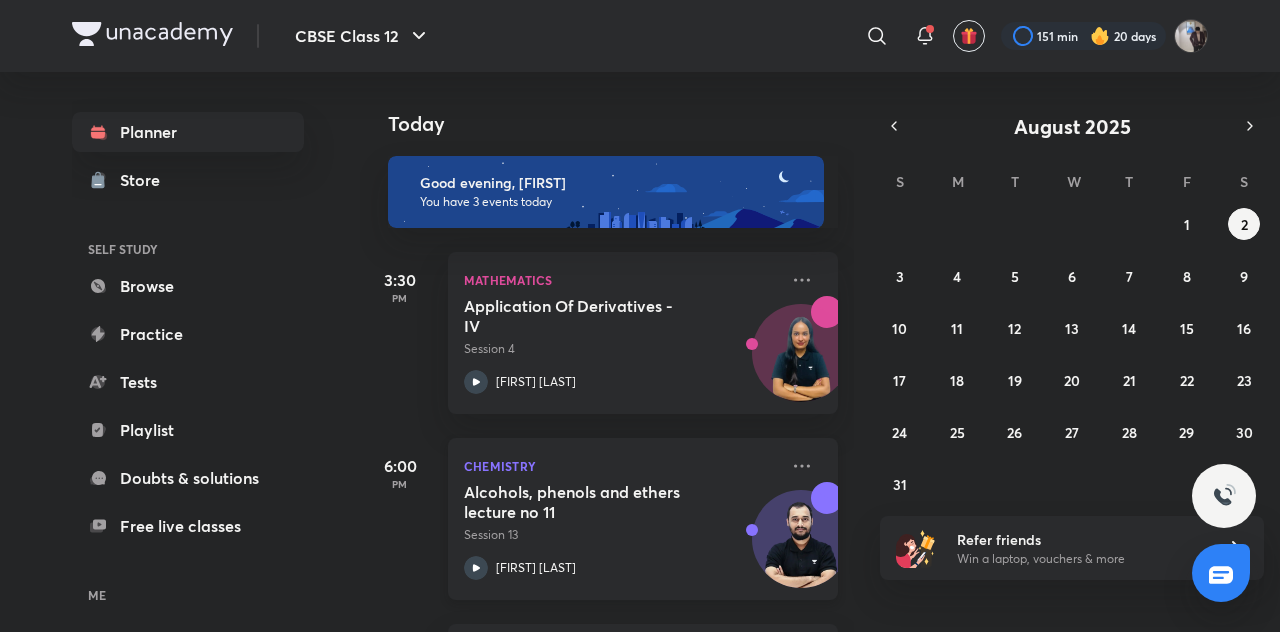 click on "Alcohols, phenols and ethers lecture no 11" at bounding box center (588, 502) 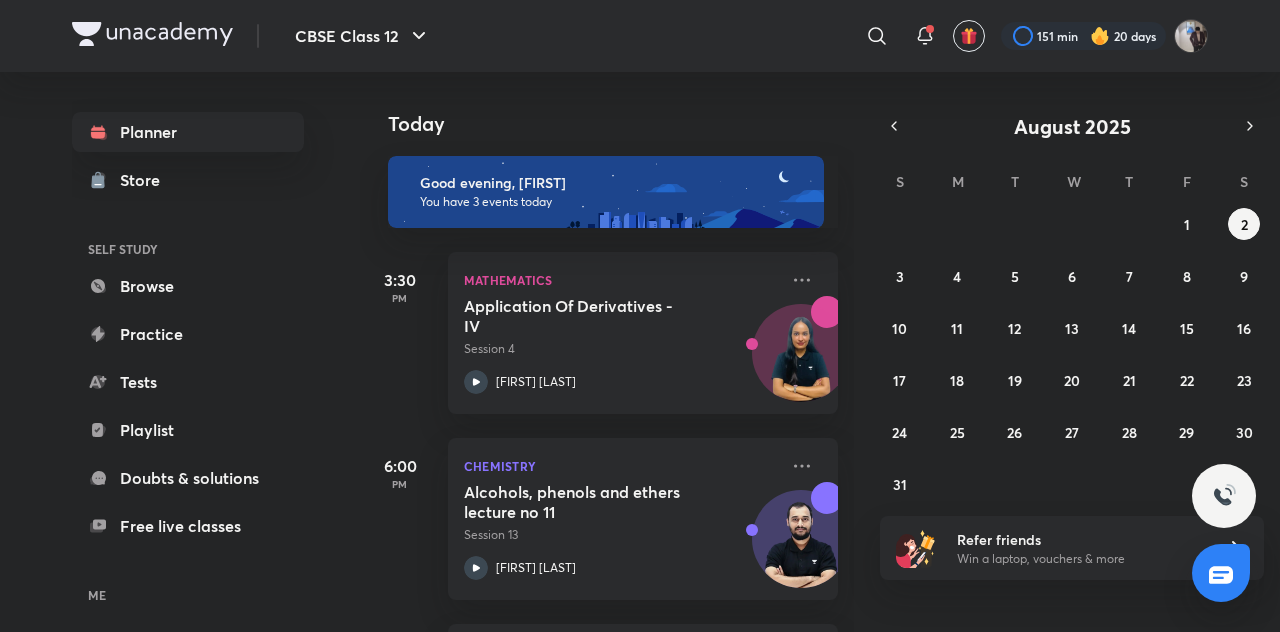 click on "Today" at bounding box center [623, 124] 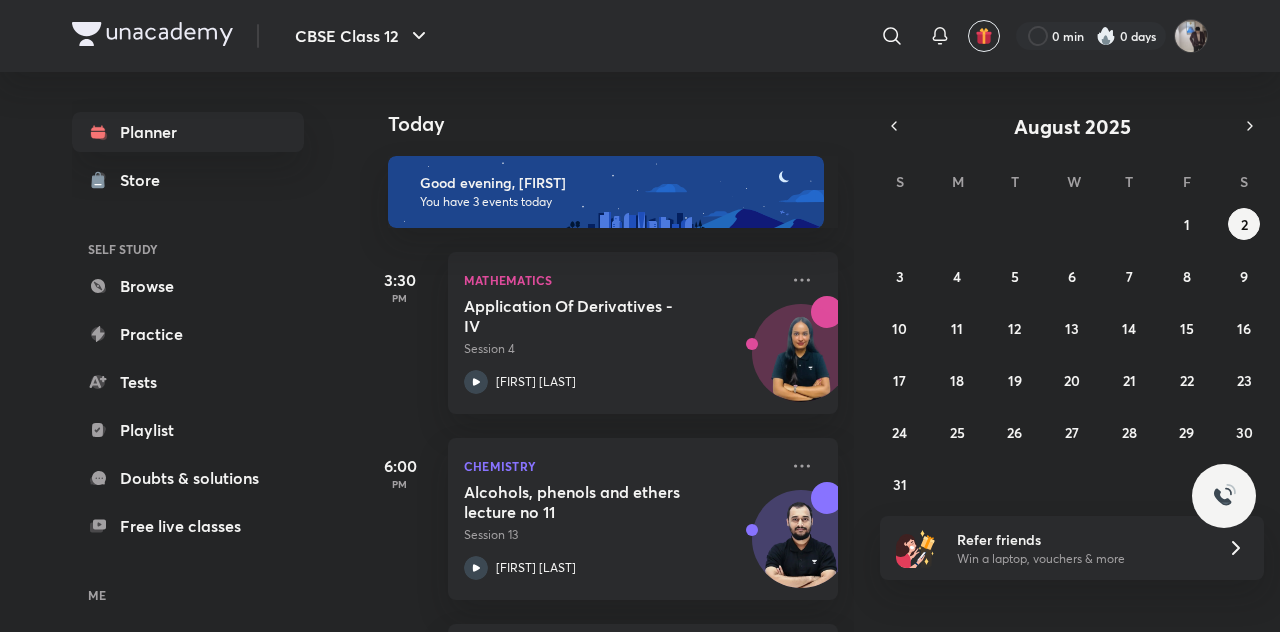 scroll, scrollTop: 0, scrollLeft: 0, axis: both 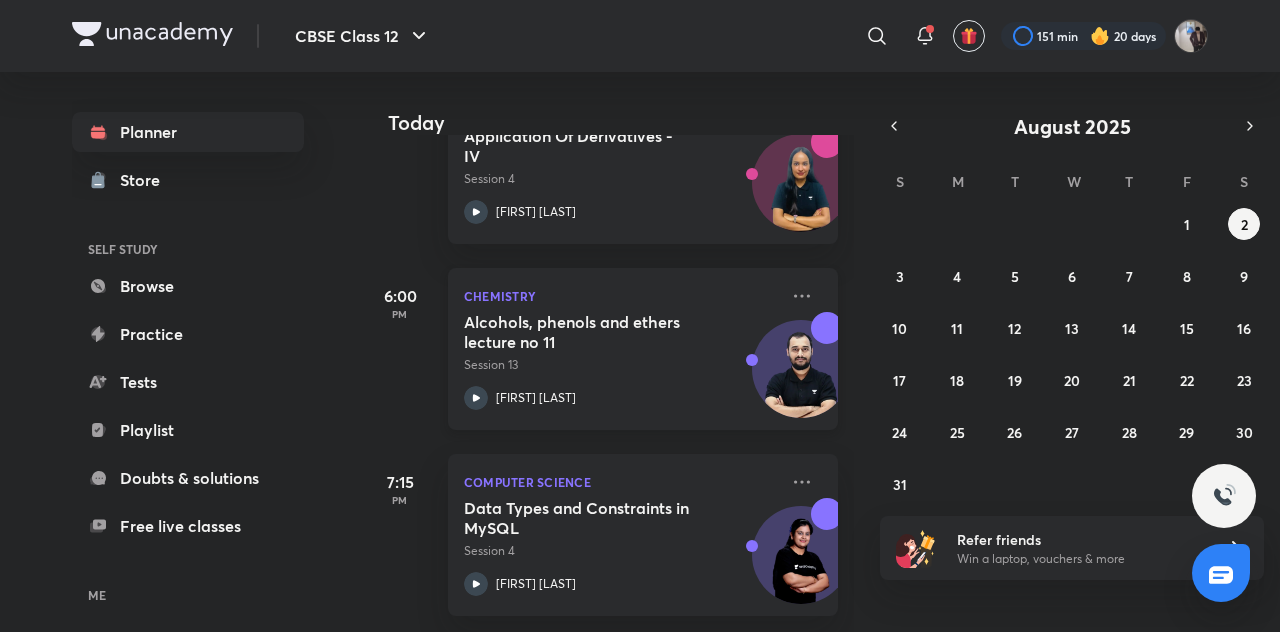 click on "Alcohols, phenols and ethers lecture no 11" at bounding box center [588, 332] 